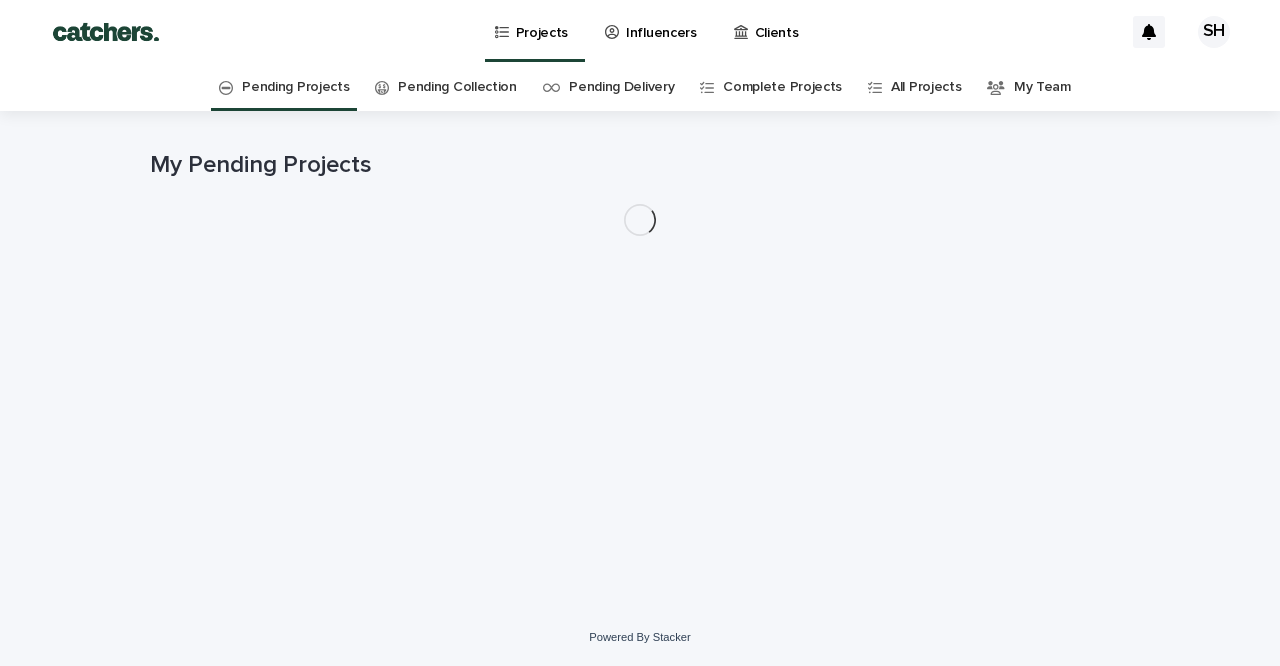 scroll, scrollTop: 0, scrollLeft: 0, axis: both 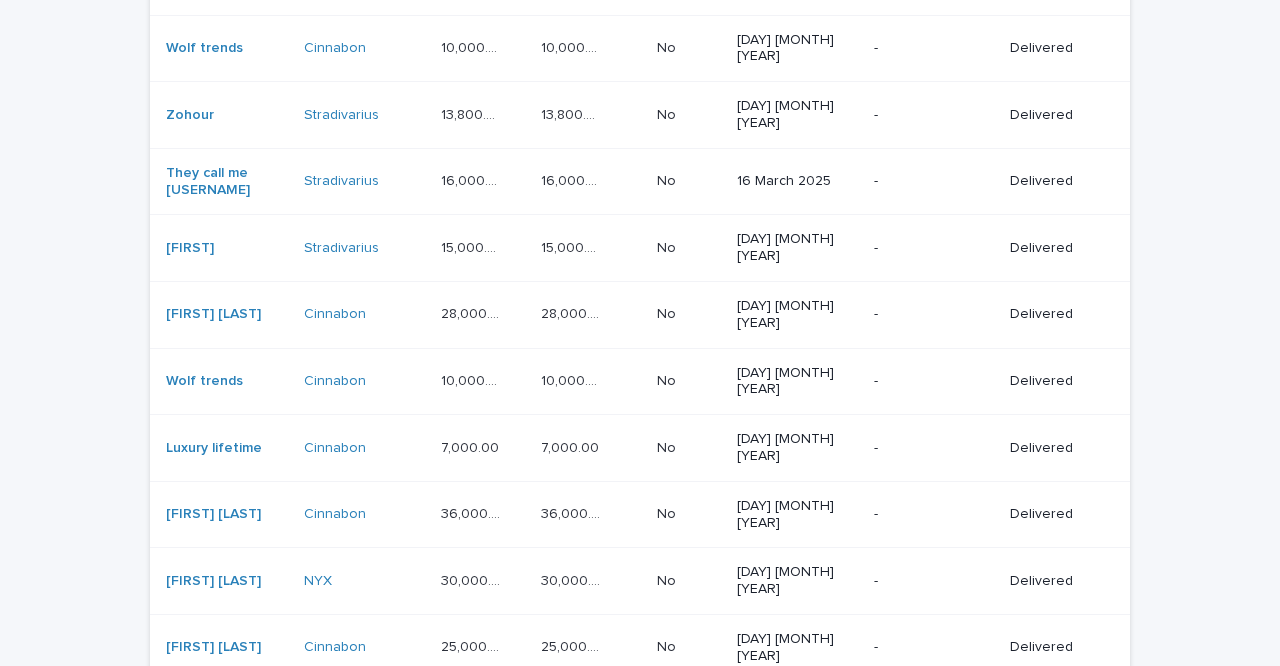 click on "Next" at bounding box center [1075, 877] 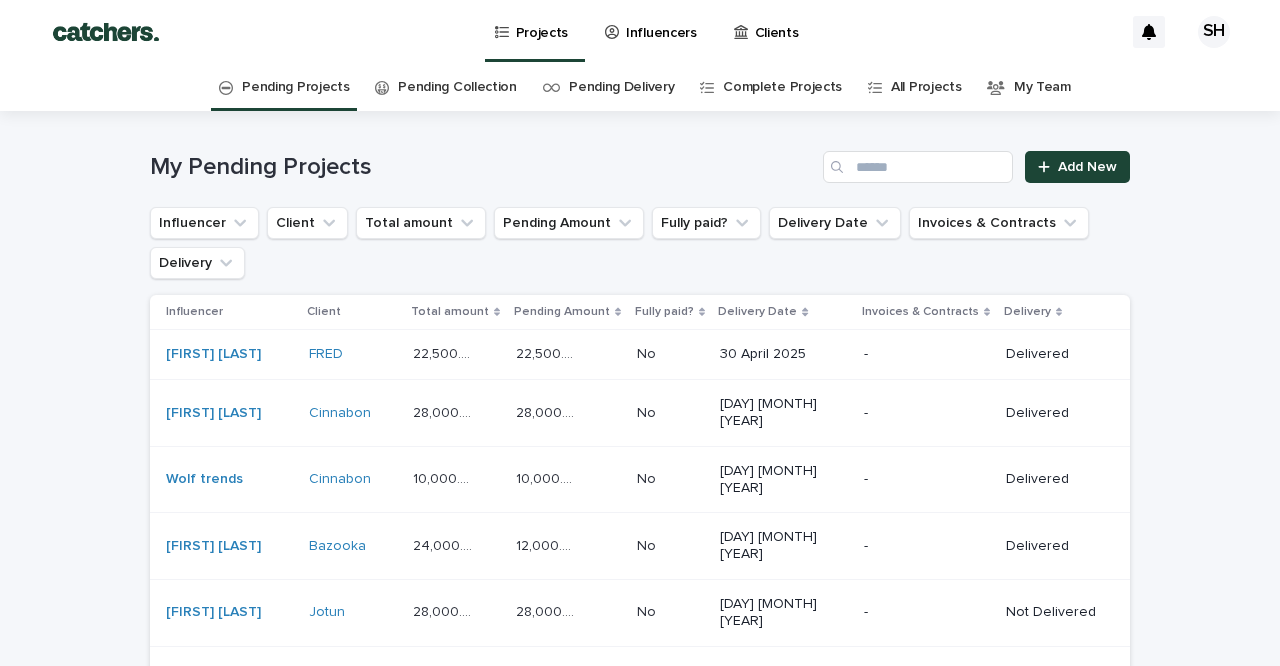 scroll, scrollTop: 0, scrollLeft: 0, axis: both 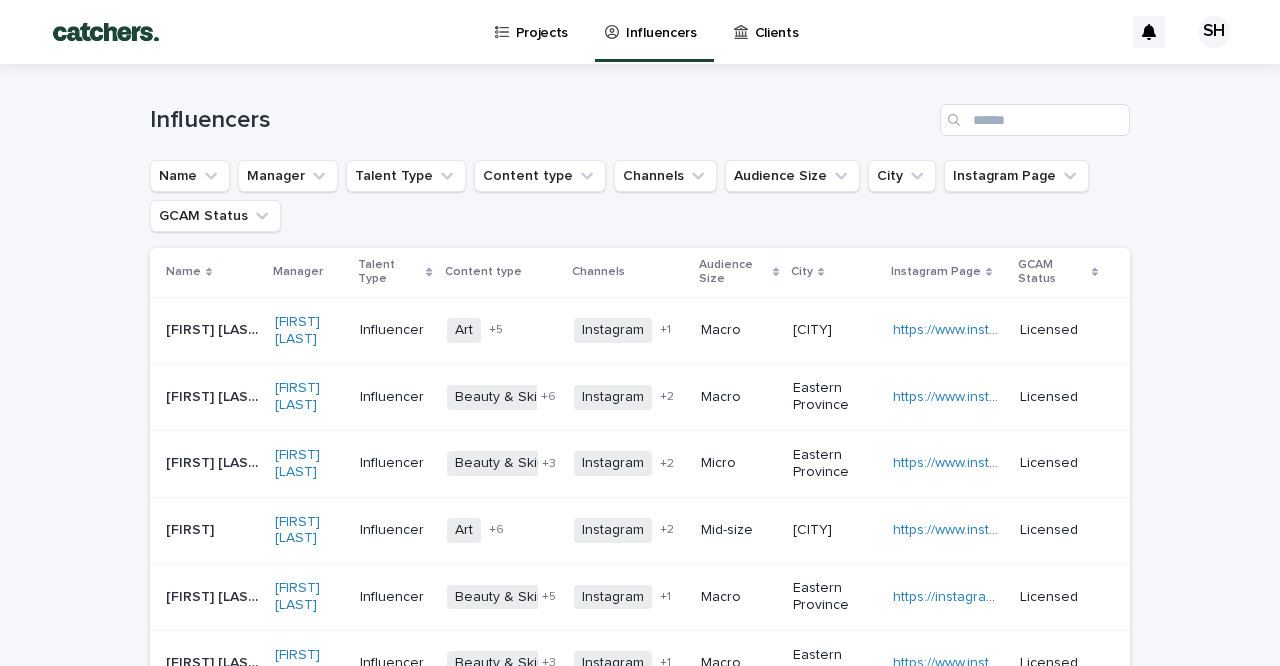 click at bounding box center (956, 120) 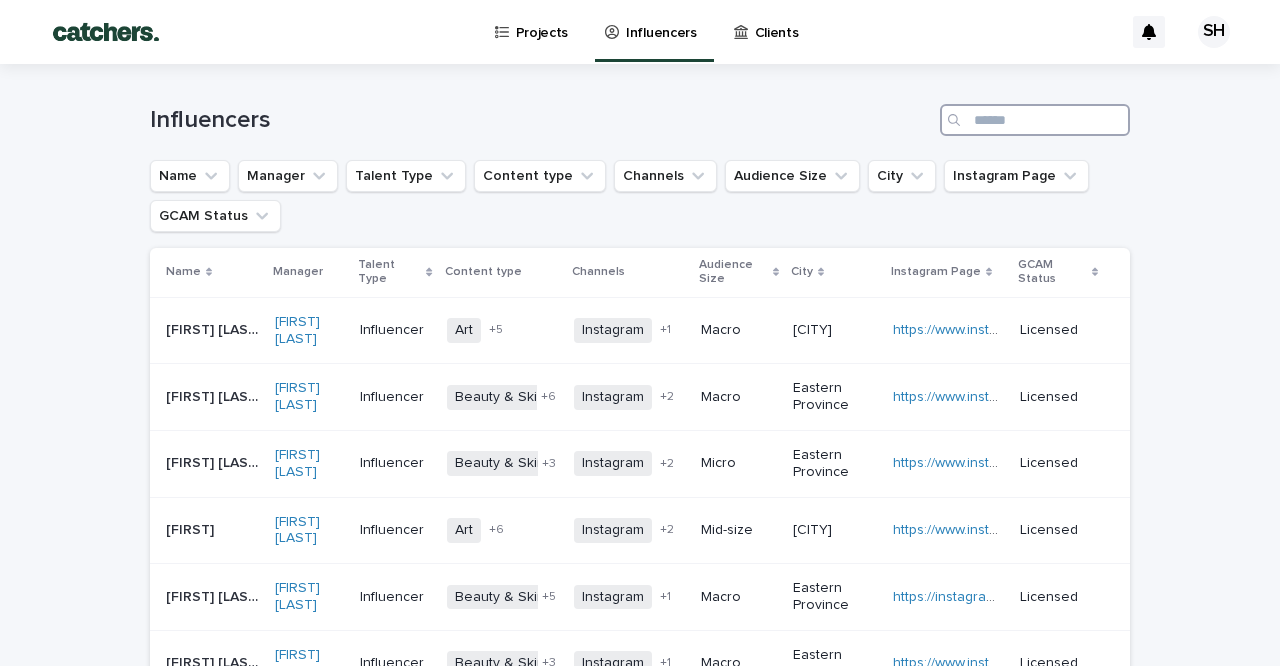 click at bounding box center [1035, 120] 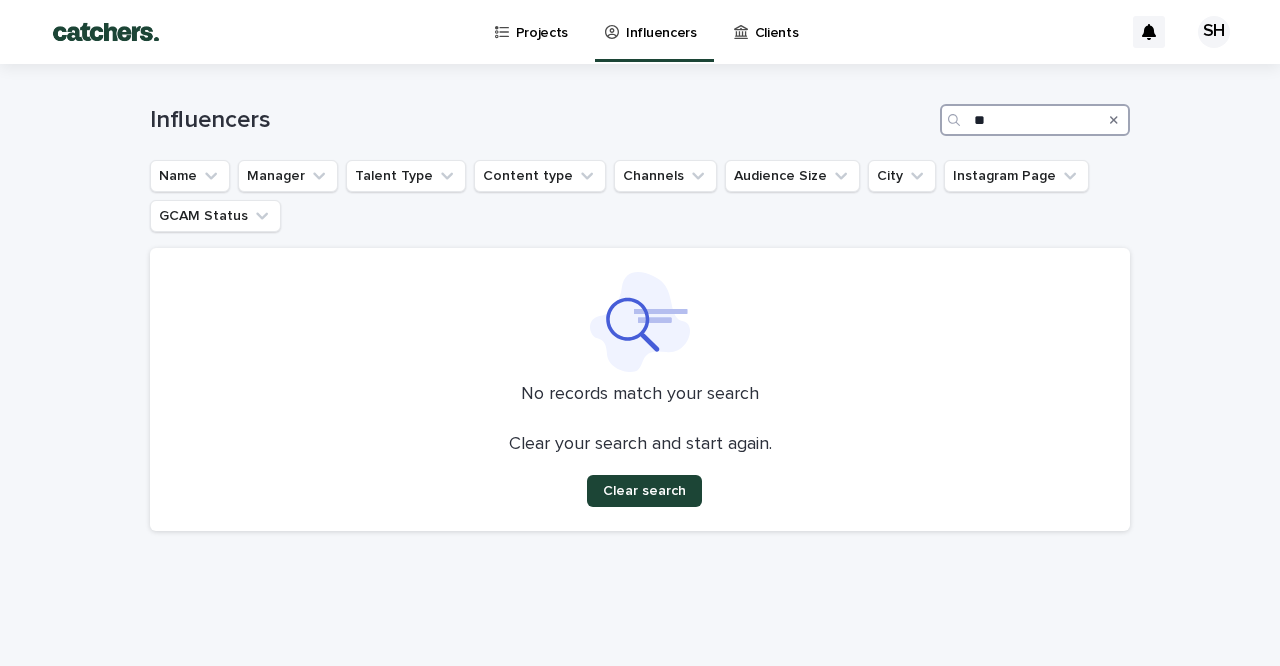 type on "*" 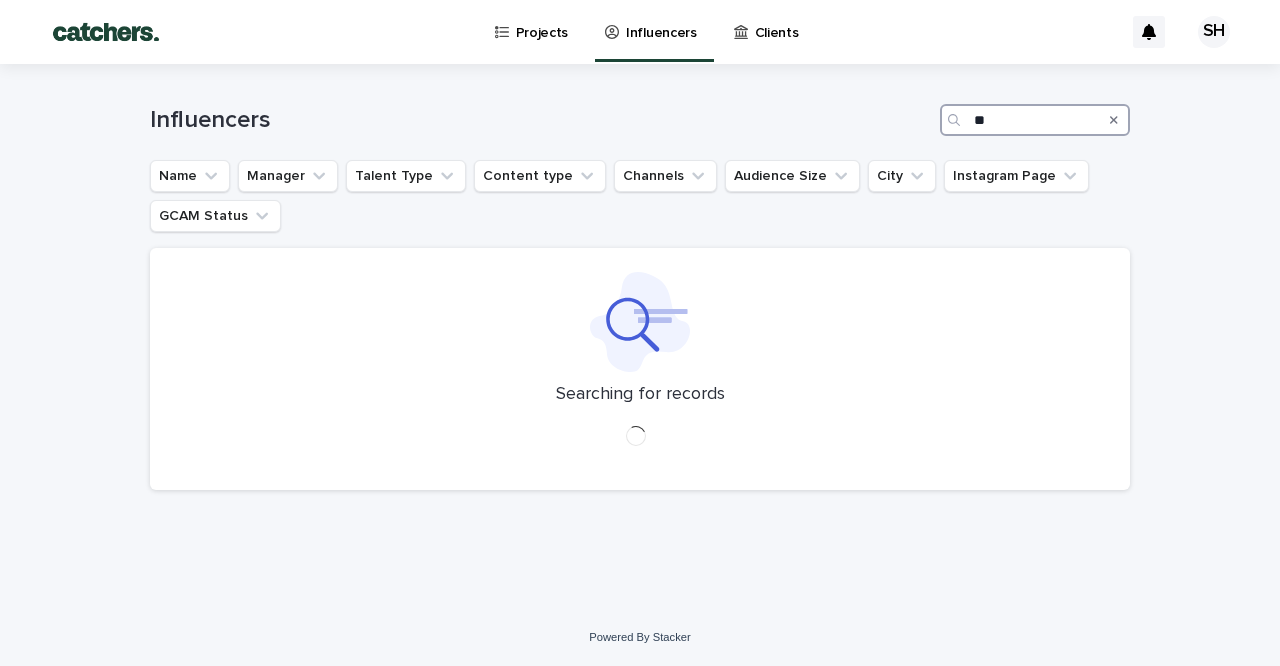type on "*" 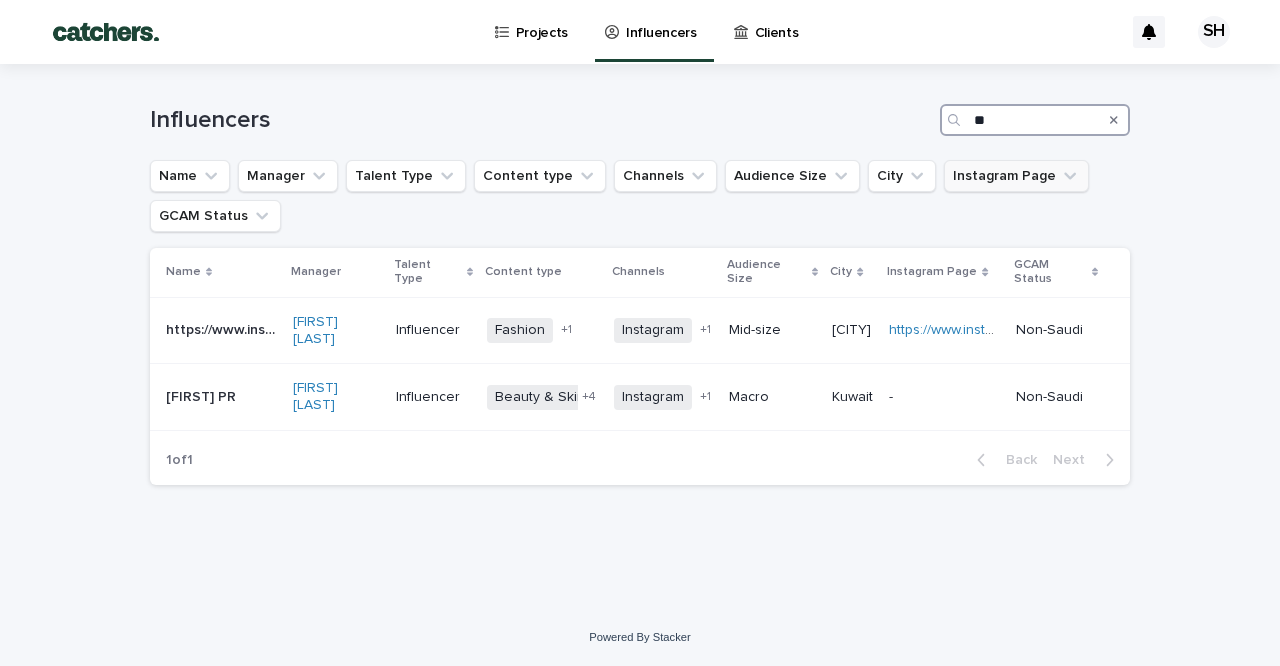 type on "*" 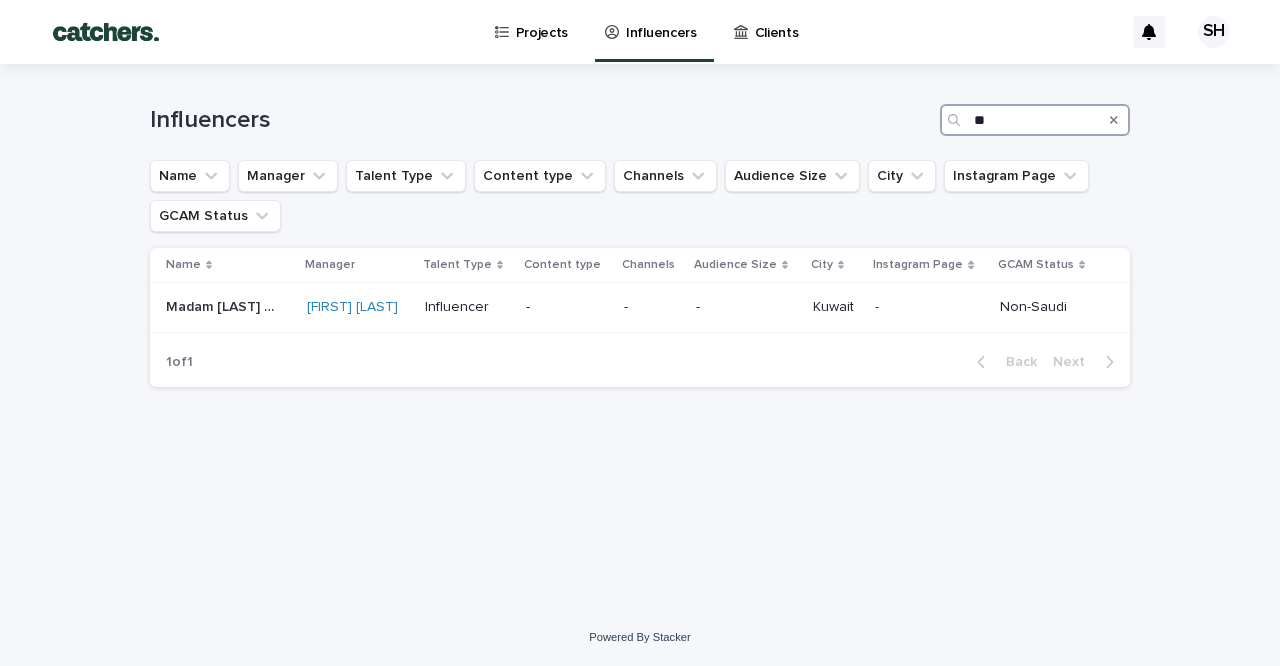 type on "*" 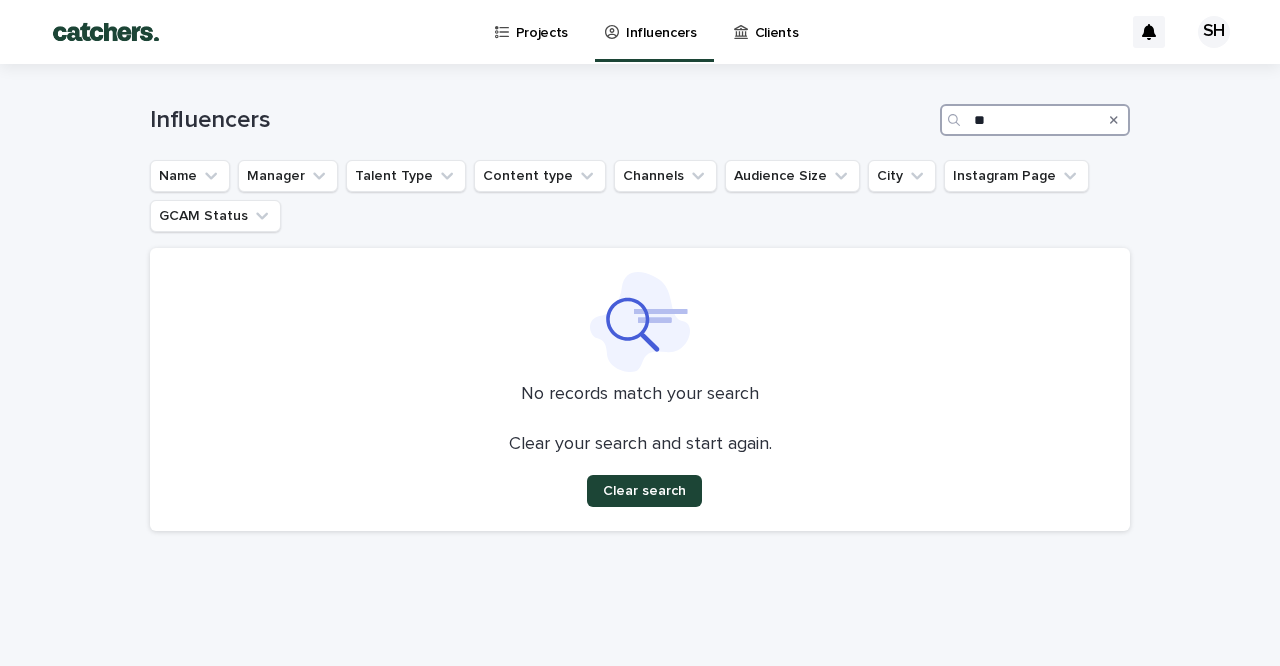 type on "*" 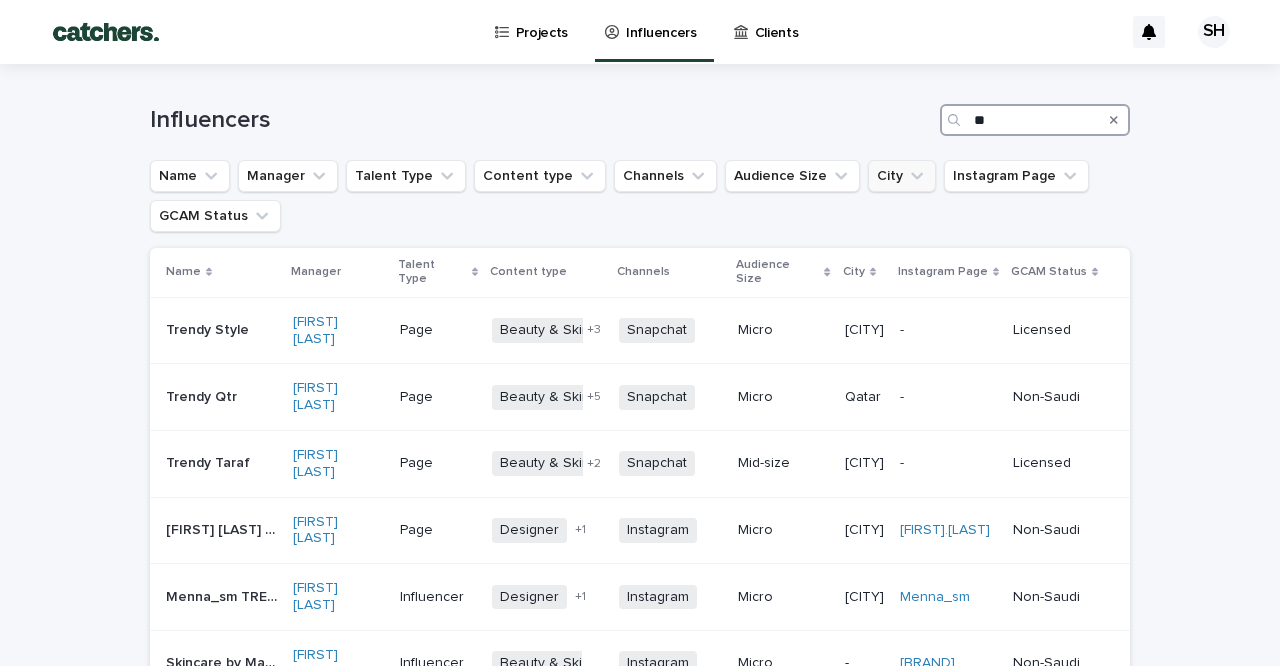 type on "*" 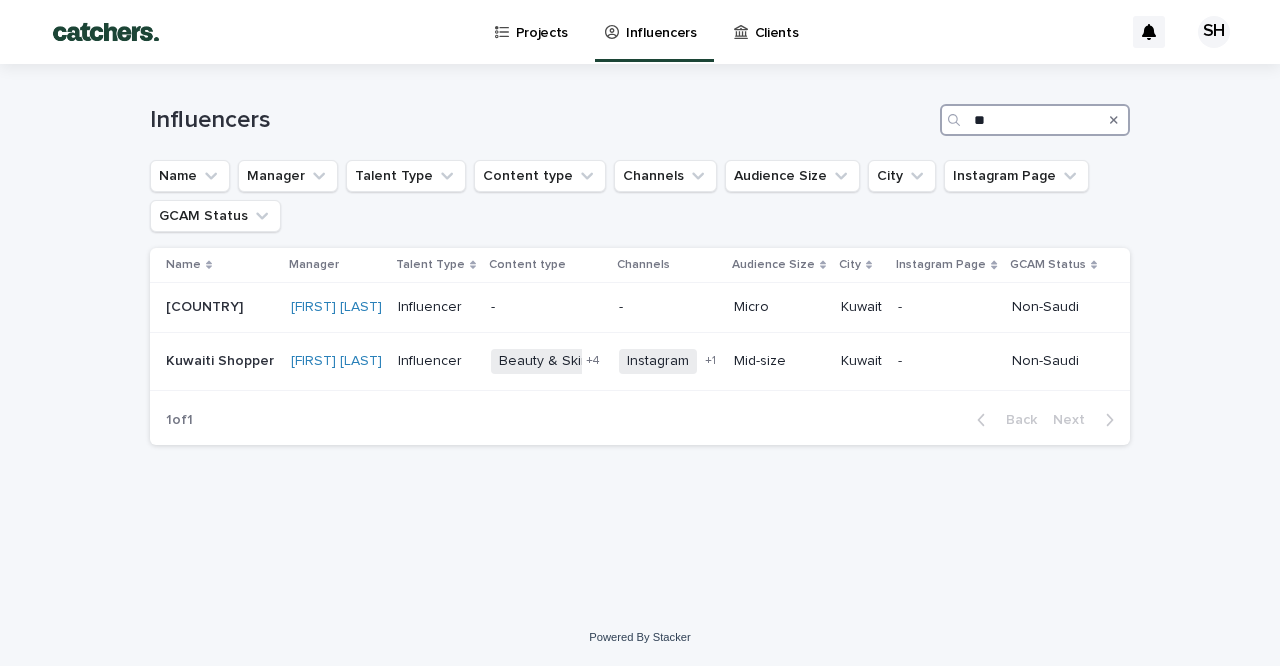 type on "*" 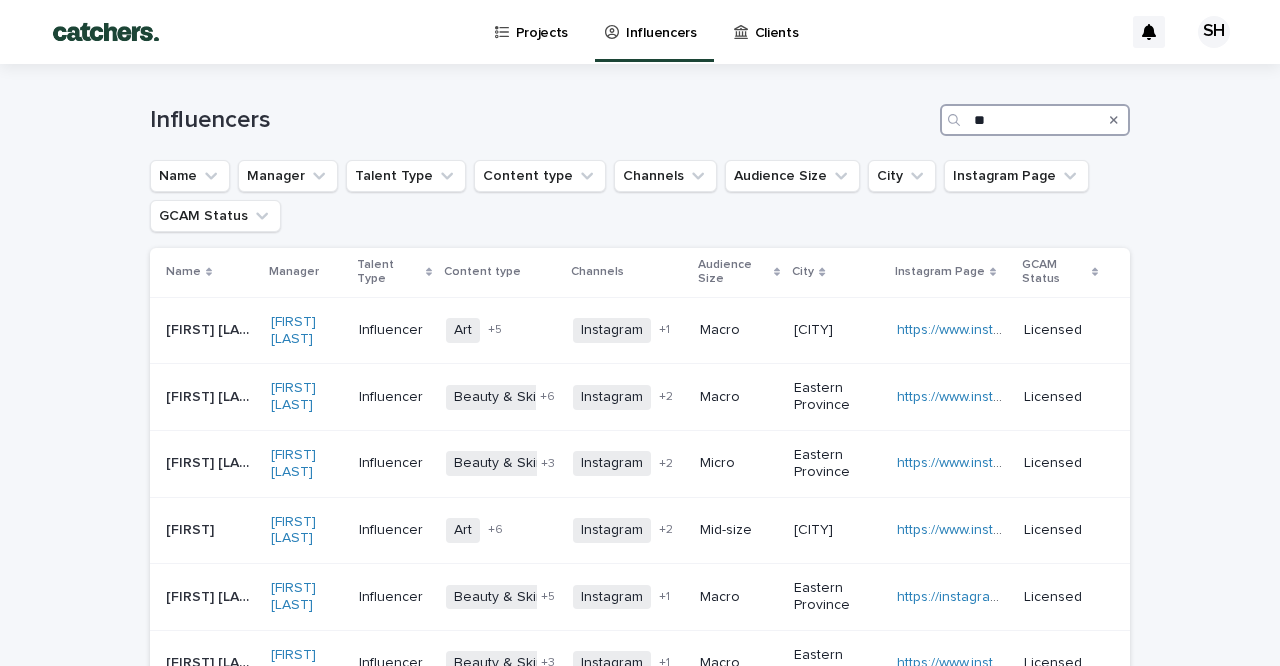 type on "*" 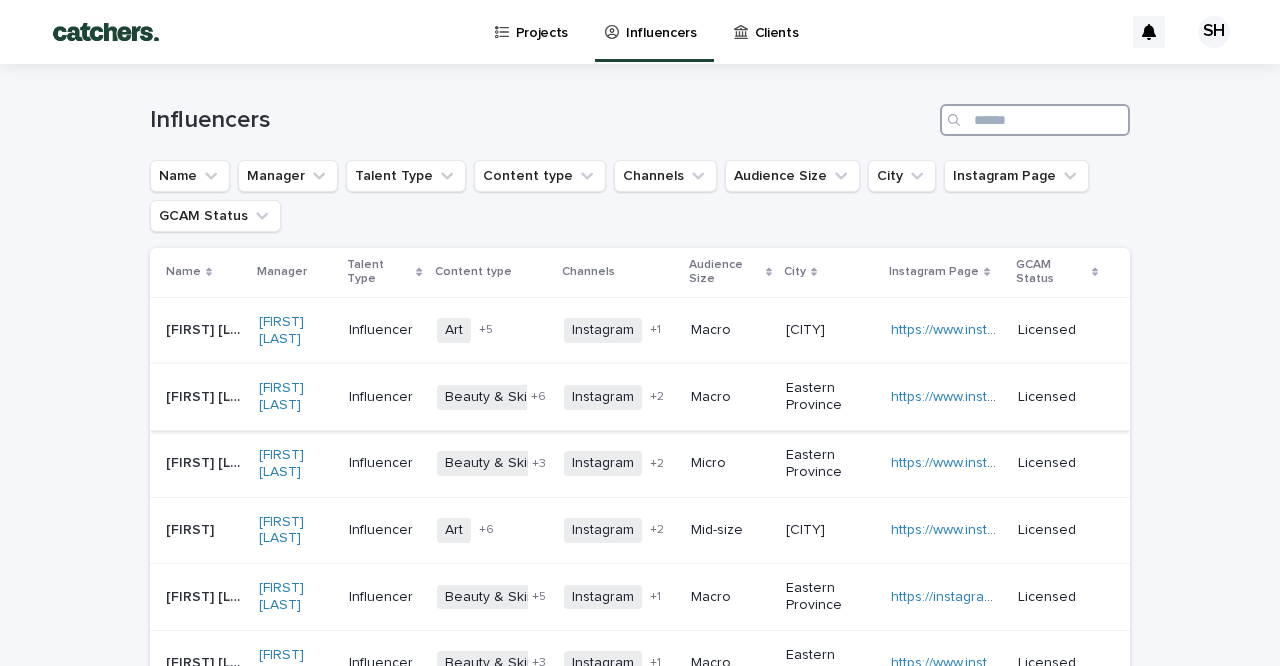 scroll, scrollTop: 0, scrollLeft: 0, axis: both 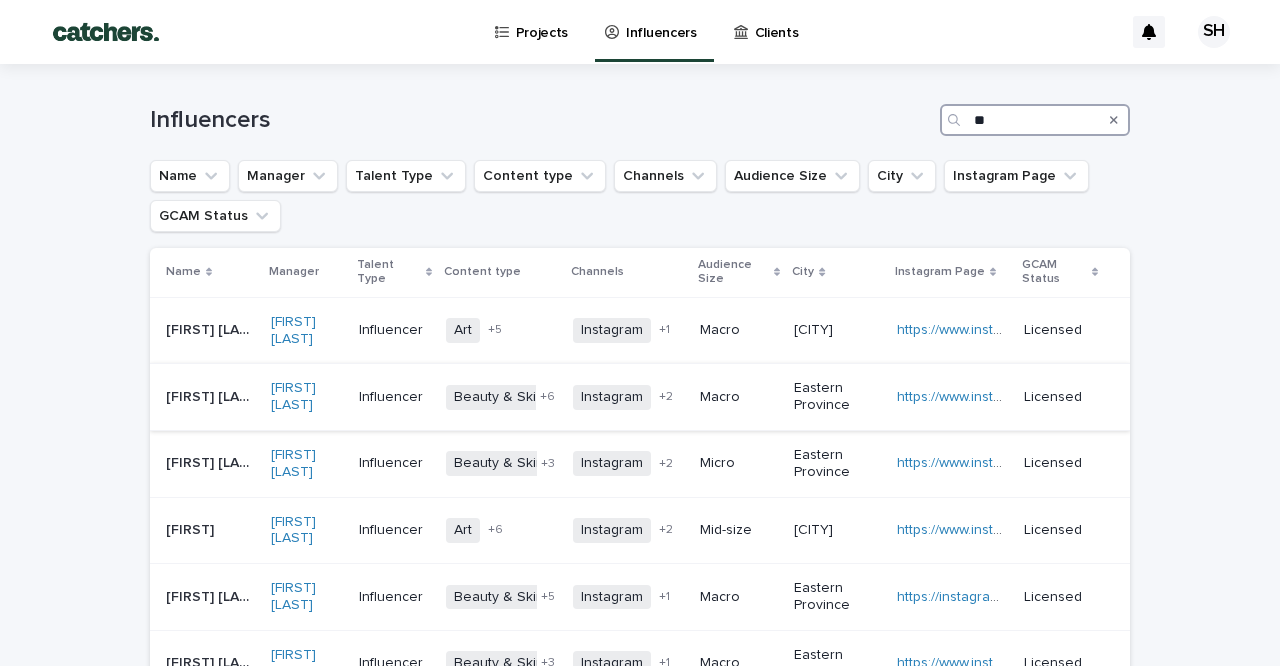 type on "*" 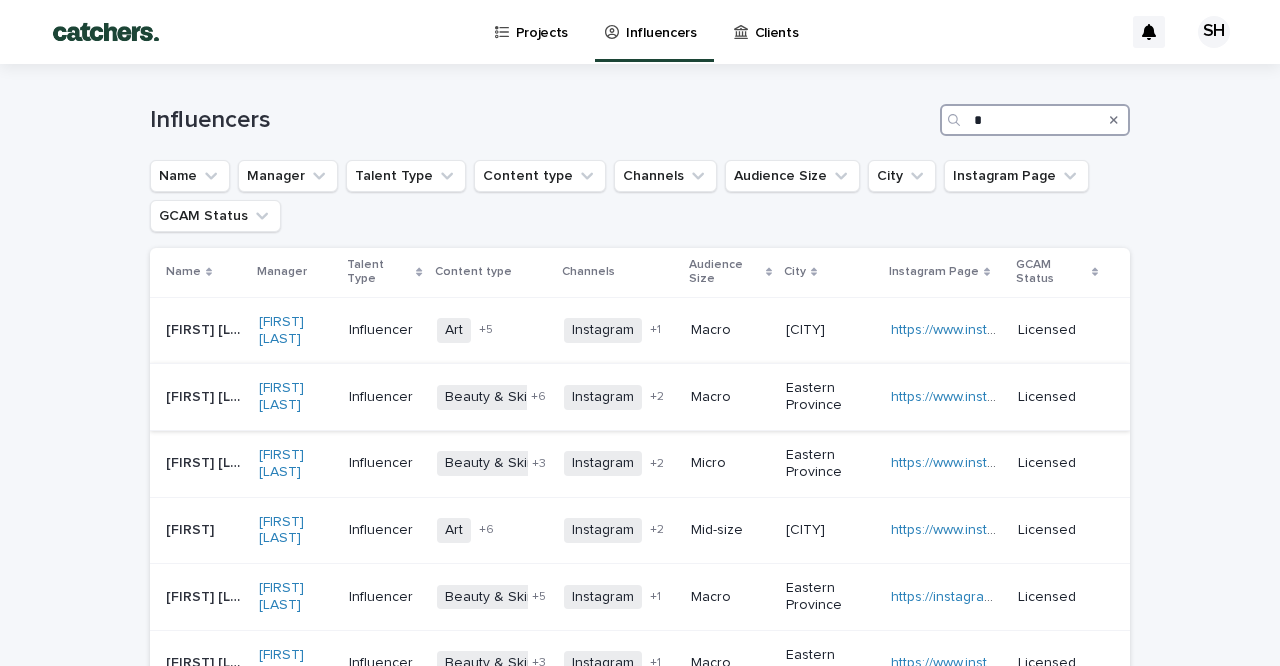 type 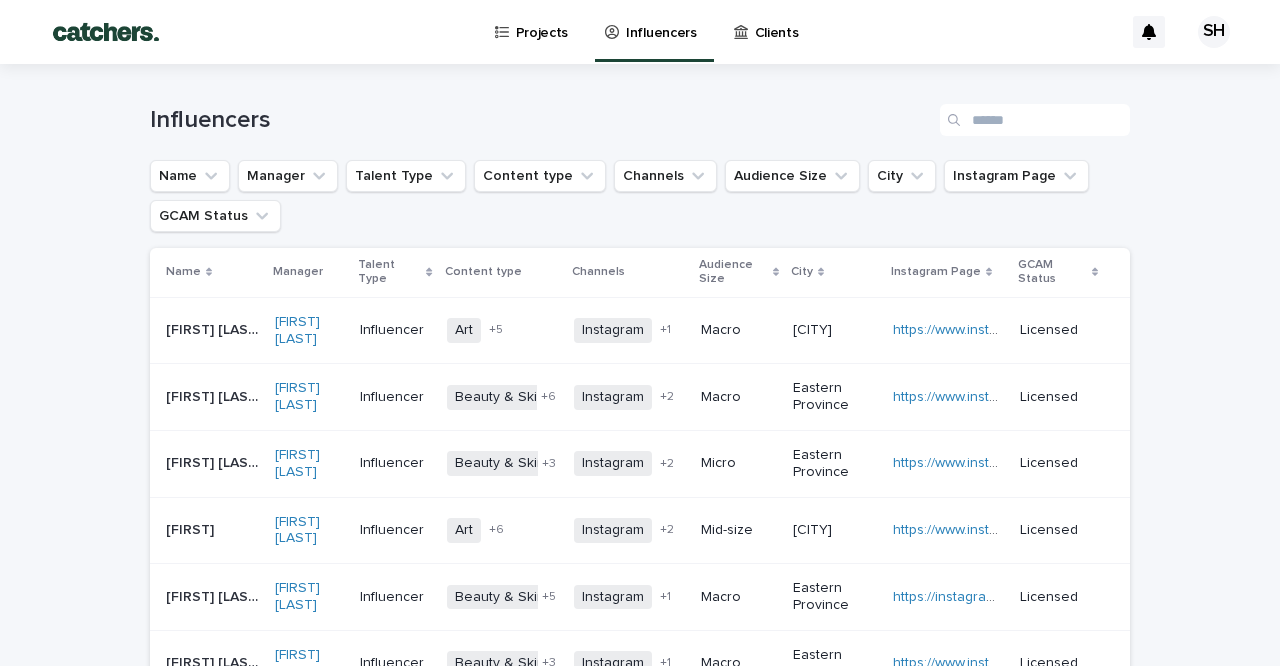 scroll, scrollTop: 0, scrollLeft: 0, axis: both 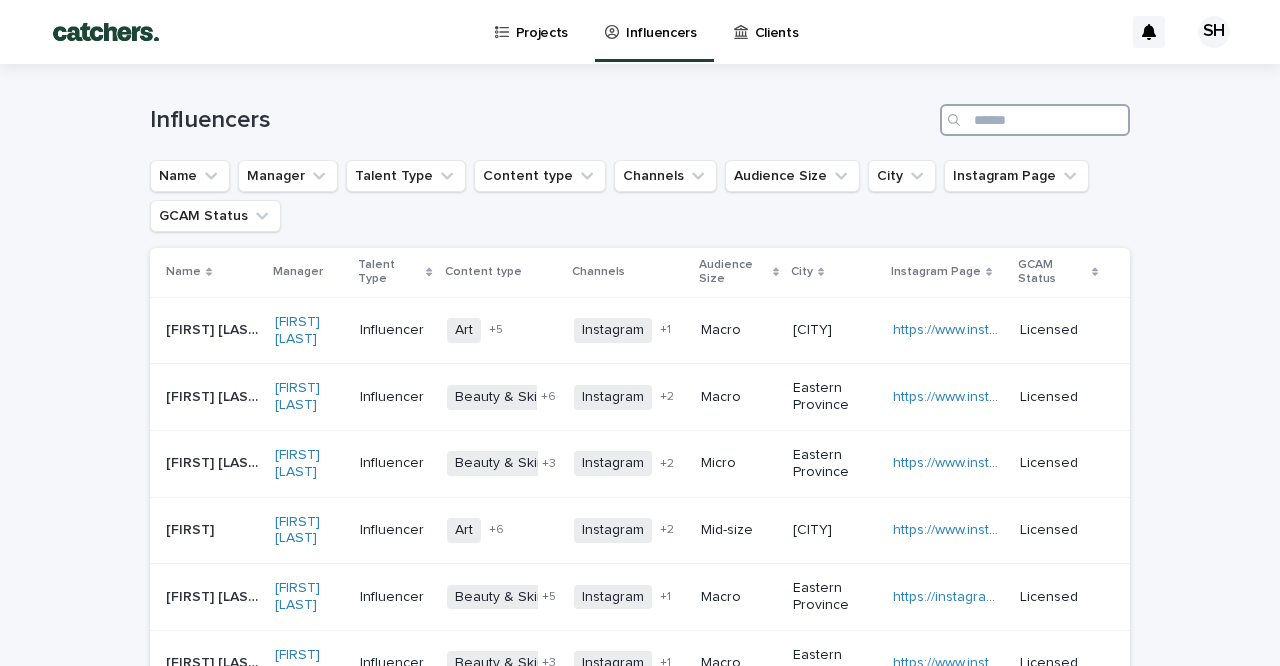 click at bounding box center (1035, 120) 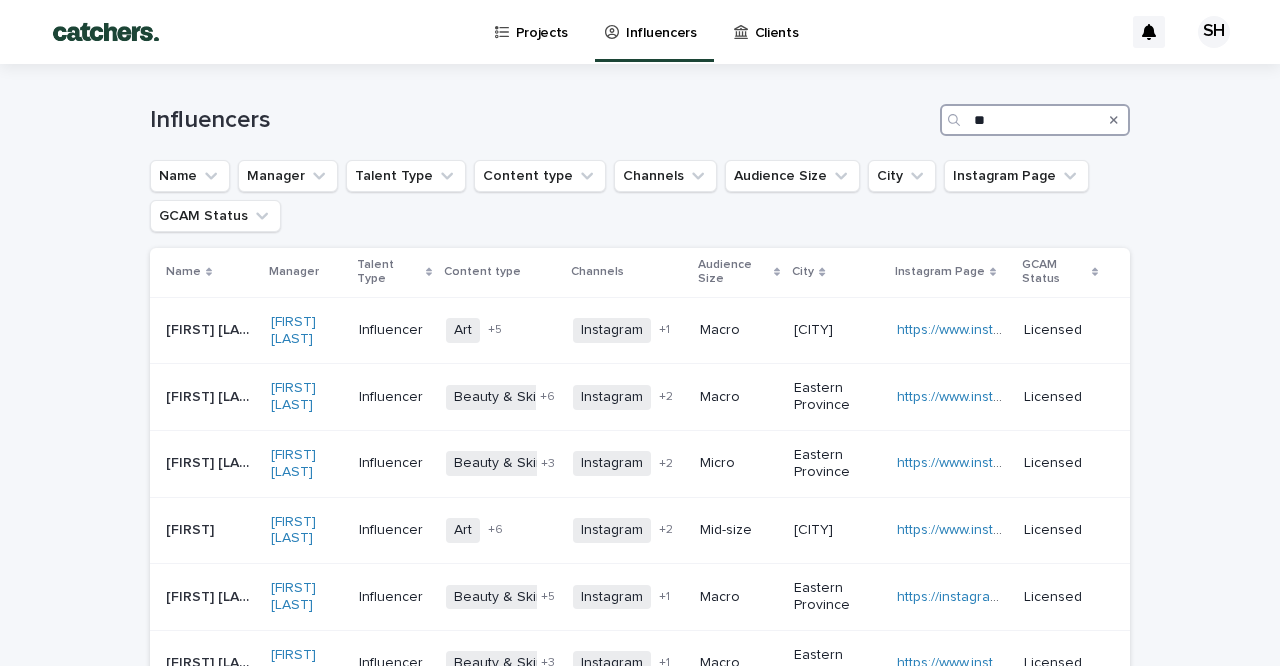 scroll, scrollTop: 0, scrollLeft: 0, axis: both 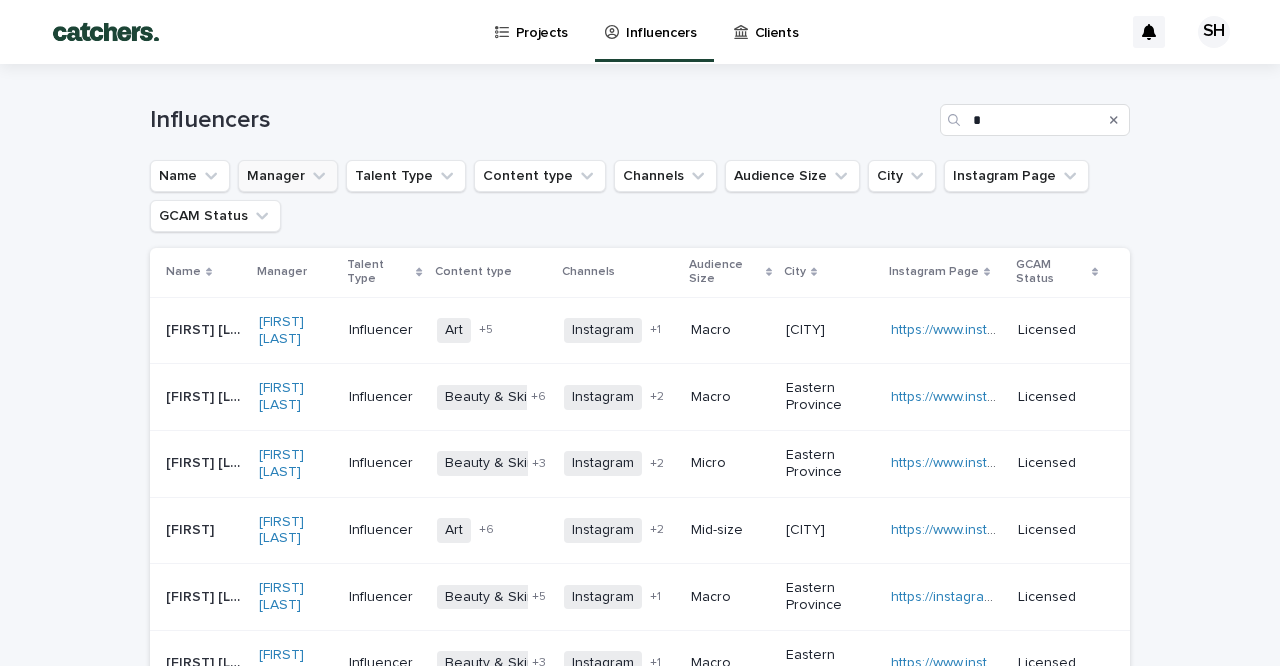 click 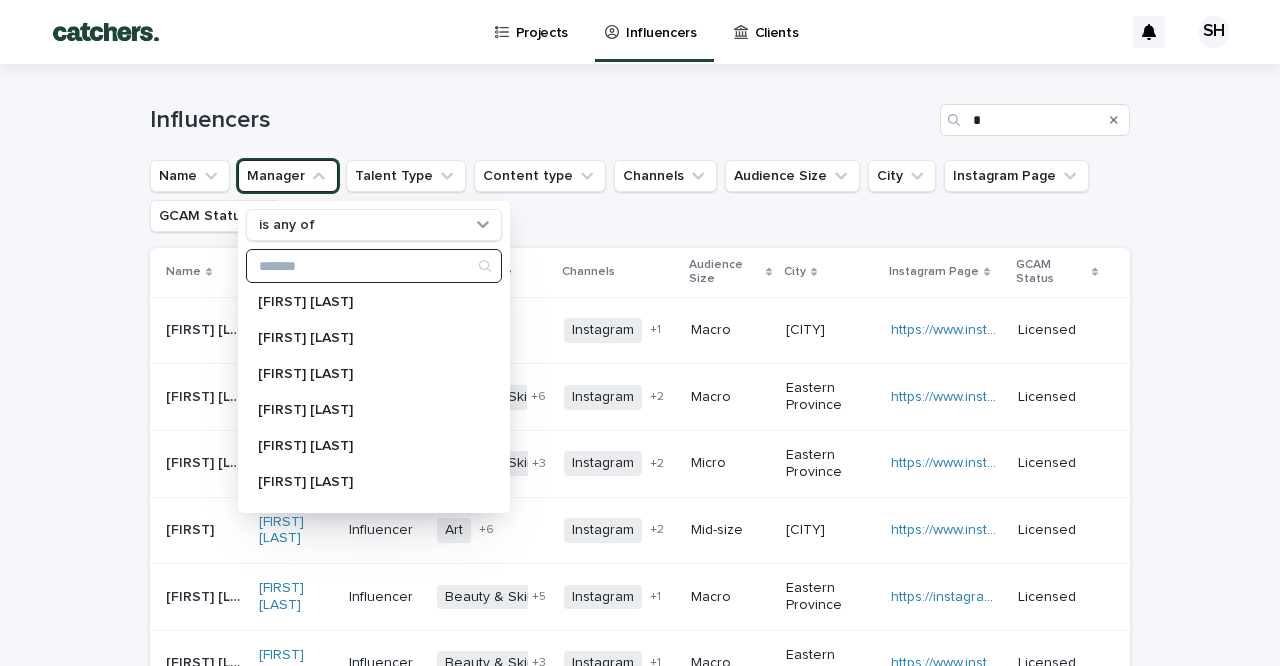 scroll, scrollTop: 402, scrollLeft: 0, axis: vertical 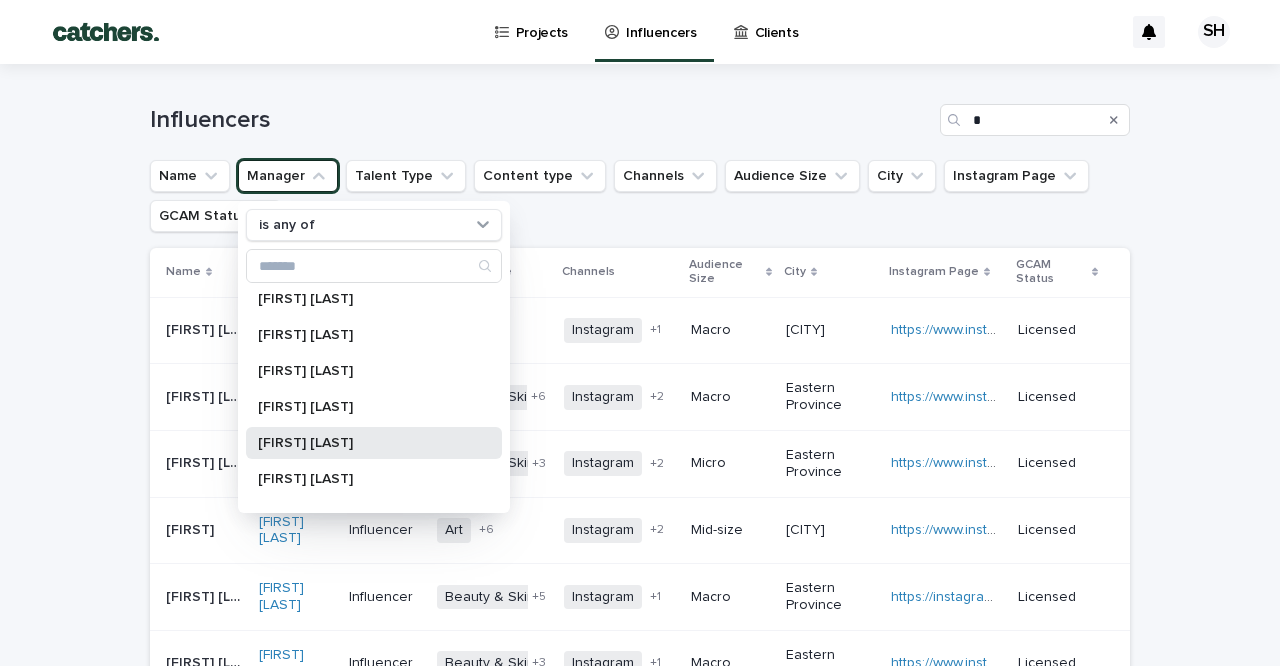 click on "[FIRST] [LAST]" at bounding box center [374, 443] 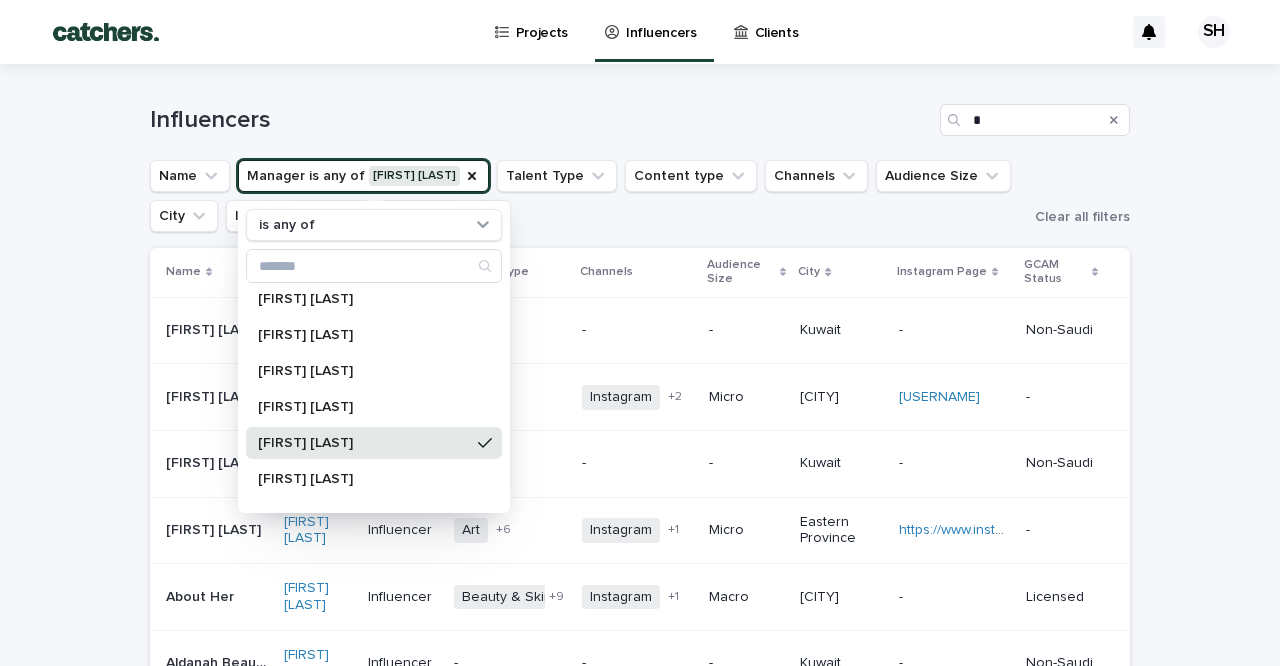 click on "Manager is any of [FIRST] [LAST] is any of  [FIRST] [LAST] [FIRST] [LAST] [FIRST] [LAST] [FIRST] [LAST] [FIRST] [LAST] [FIRST] [LAST] [FIRST] [LAST] [FIRST] [LAST] [FIRST] [LAST] [FIRST] [LAST] [FIRST] [LAST] [FIRST] [LAST] [FIRST] [LAST] [FIRST] [LAST] [FIRST] [LAST] [FIRST] [LAST] [FIRST] [LAST] [FIRST] [LAST] [FIRST] [LAST]   Influencer - - - [COUNTRY] - -   Non-Saudi [FIRST] [LAST] [FIRST] [LAST]   [FIRST] [LAST]   Influencer Art Beauty & Skincare Designer Education Fashion Food Lifestyle Travel + 7 Instagram Snapchat Twitter + 2 Micro [CITY] [USERNAME] - [FIRST] [LAST] [FIRST] [LAST]   [FIRST] [LAST]   Influencer - - - [COUNTRY] - -   Non-Saudi [FIRST] [LAST]   [FIRST]   Art +" at bounding box center [640, 1265] 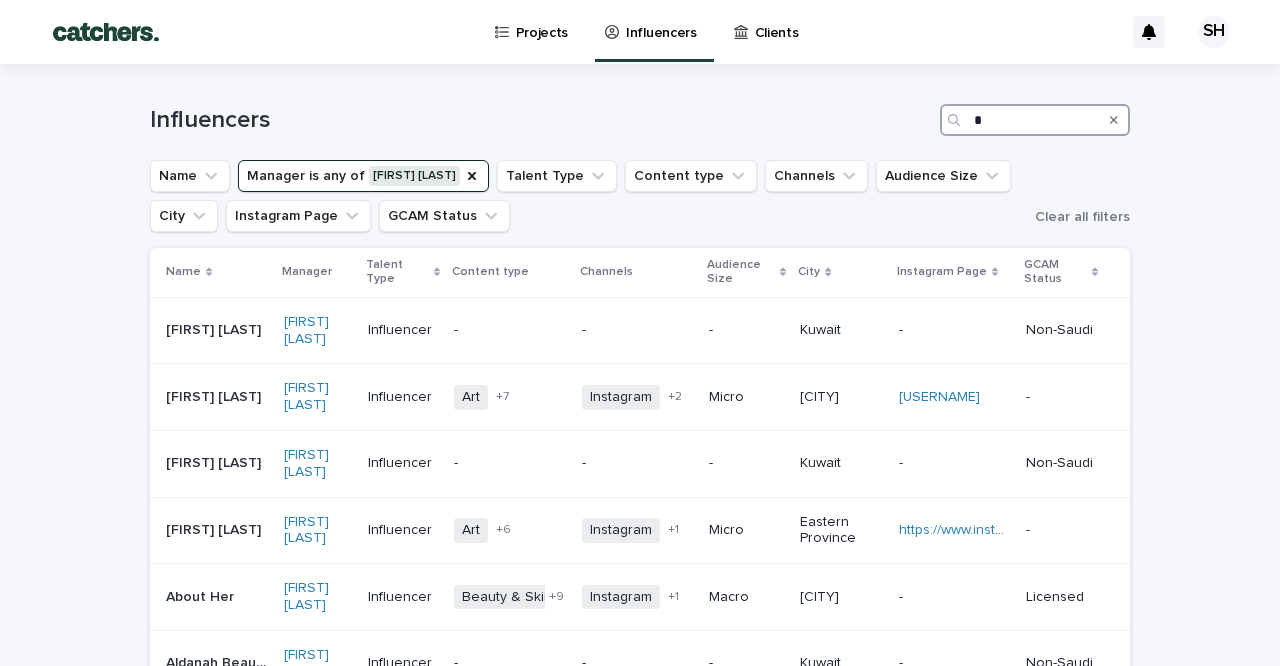 click on "*" at bounding box center (1035, 120) 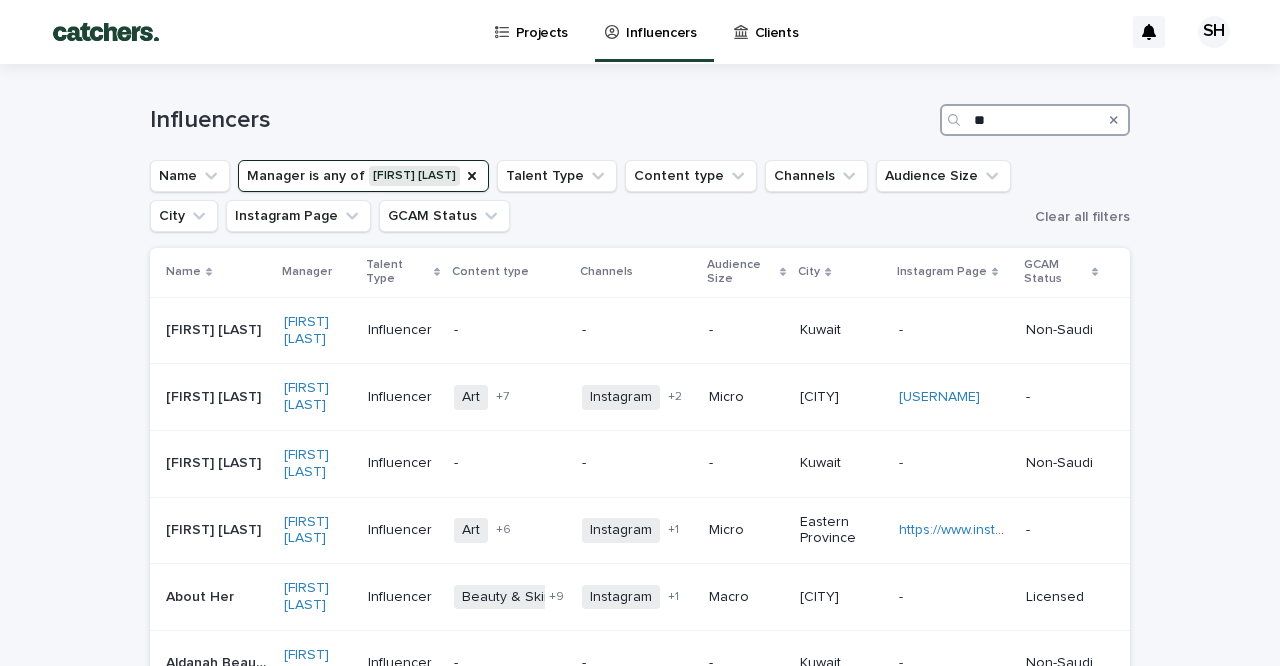 type on "***" 